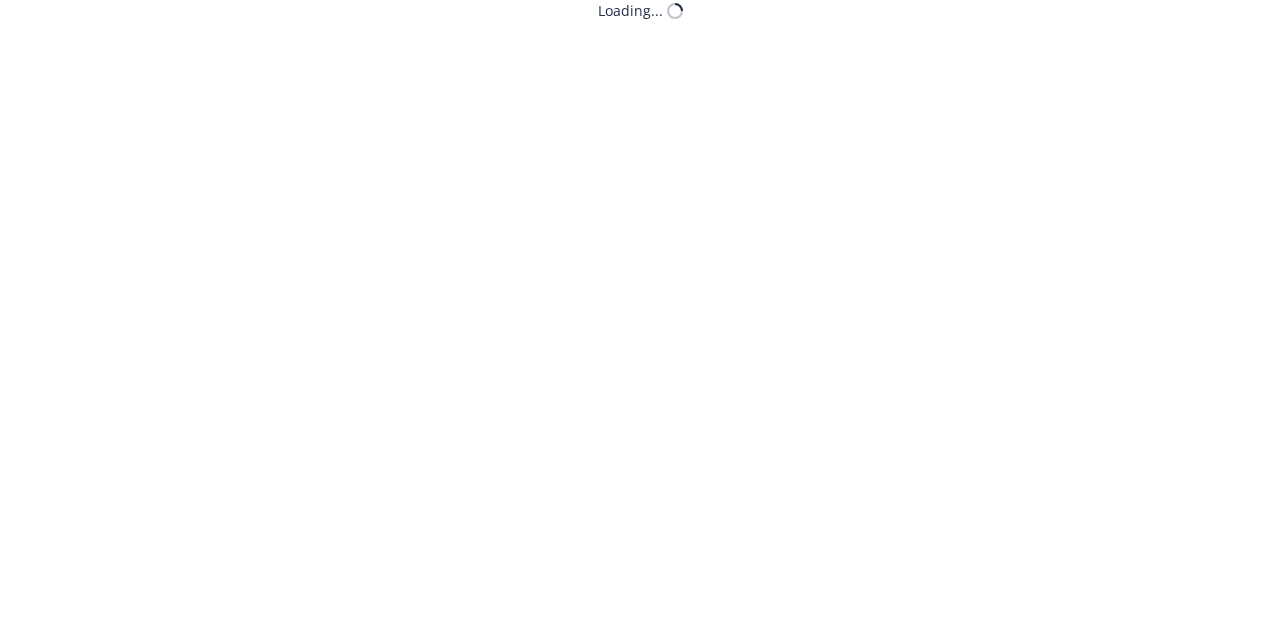 scroll, scrollTop: 0, scrollLeft: 0, axis: both 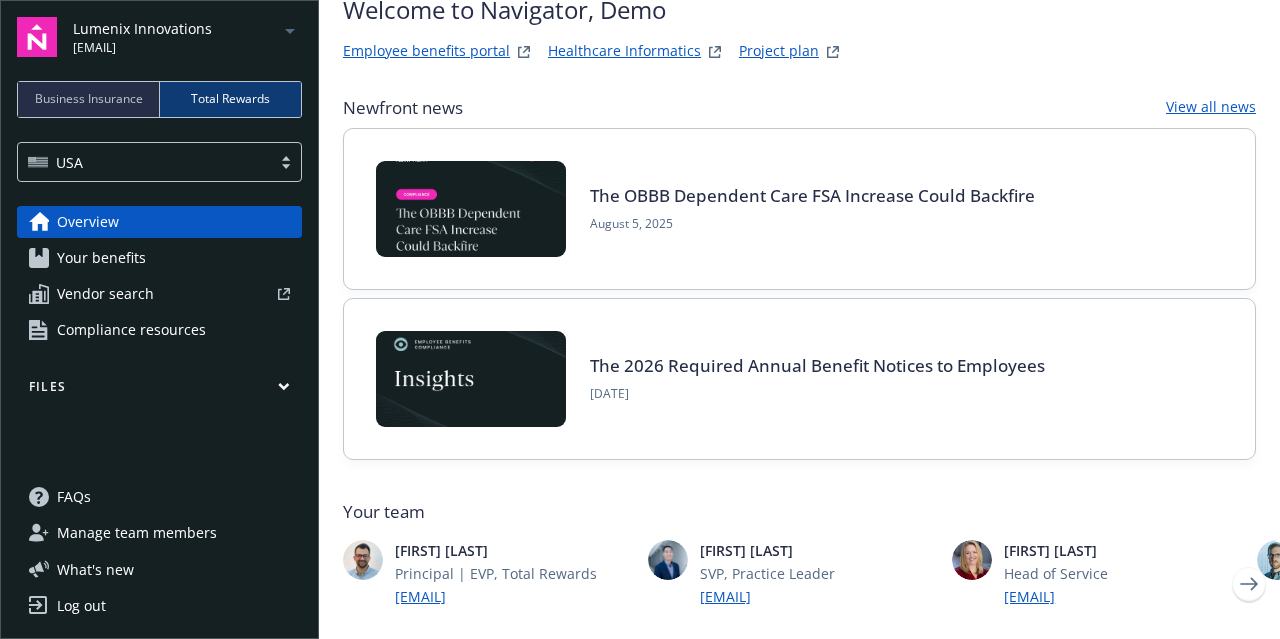 click on "Your benefits" at bounding box center [101, 258] 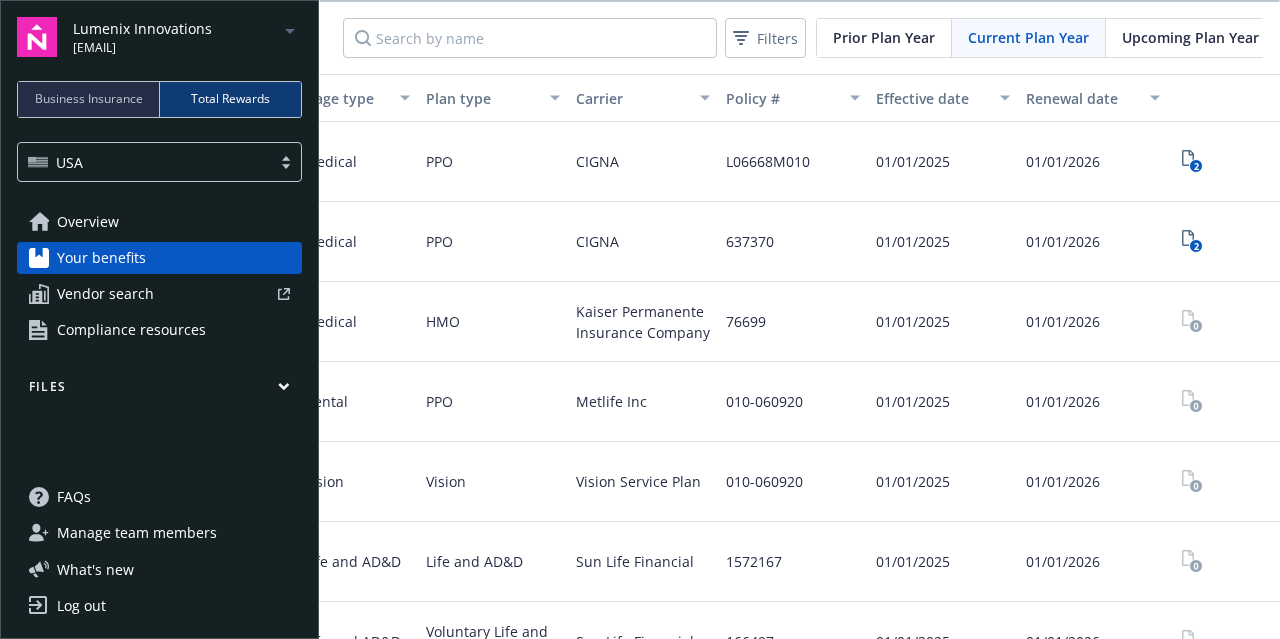 scroll, scrollTop: 0, scrollLeft: 399, axis: horizontal 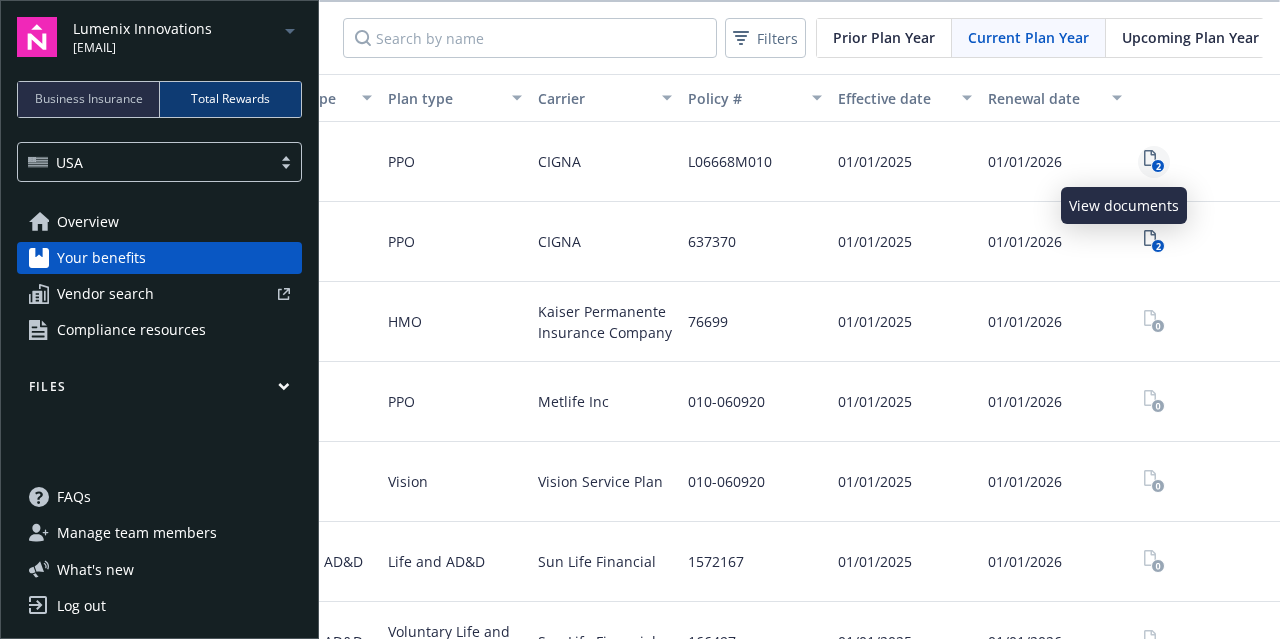 click on "2" at bounding box center (1154, 162) 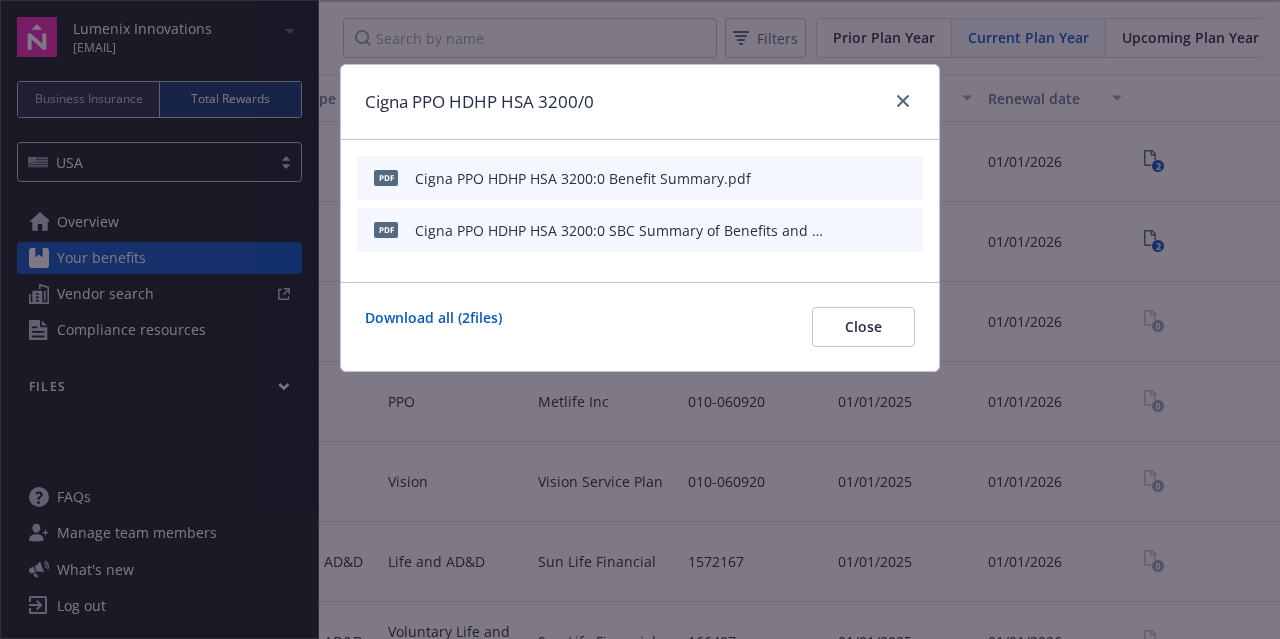 click on "Cigna PPO HDHP HSA 3200:0 Benefit Summary.pdf" at bounding box center [583, 178] 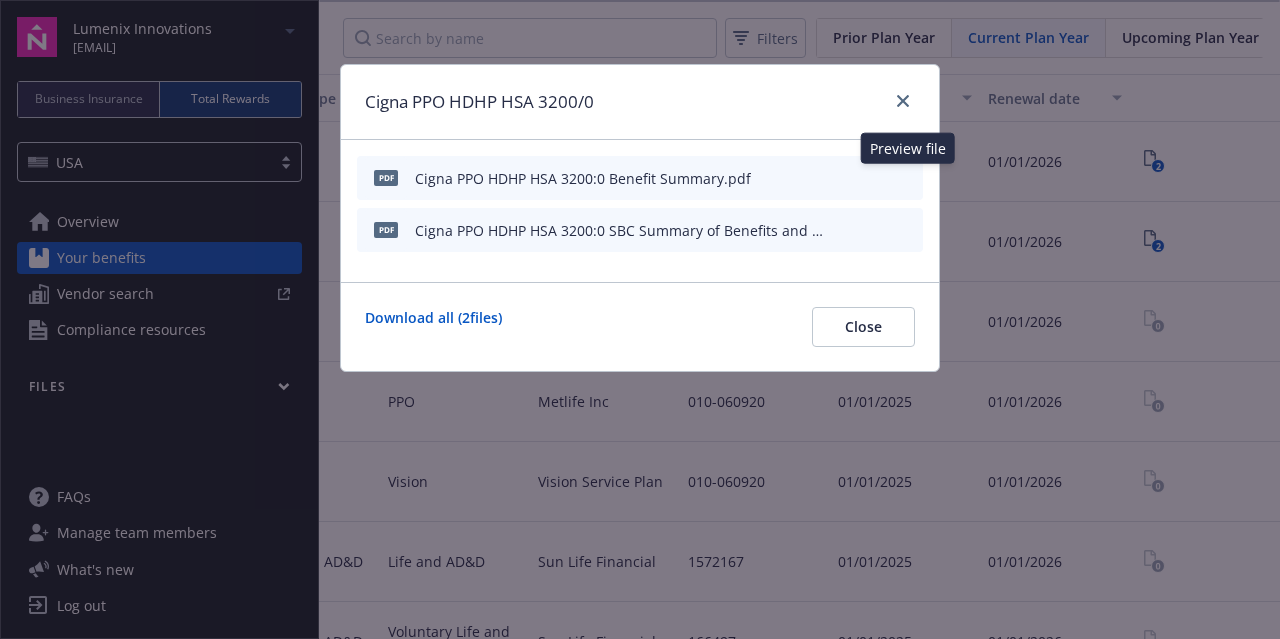 click at bounding box center (906, 178) 